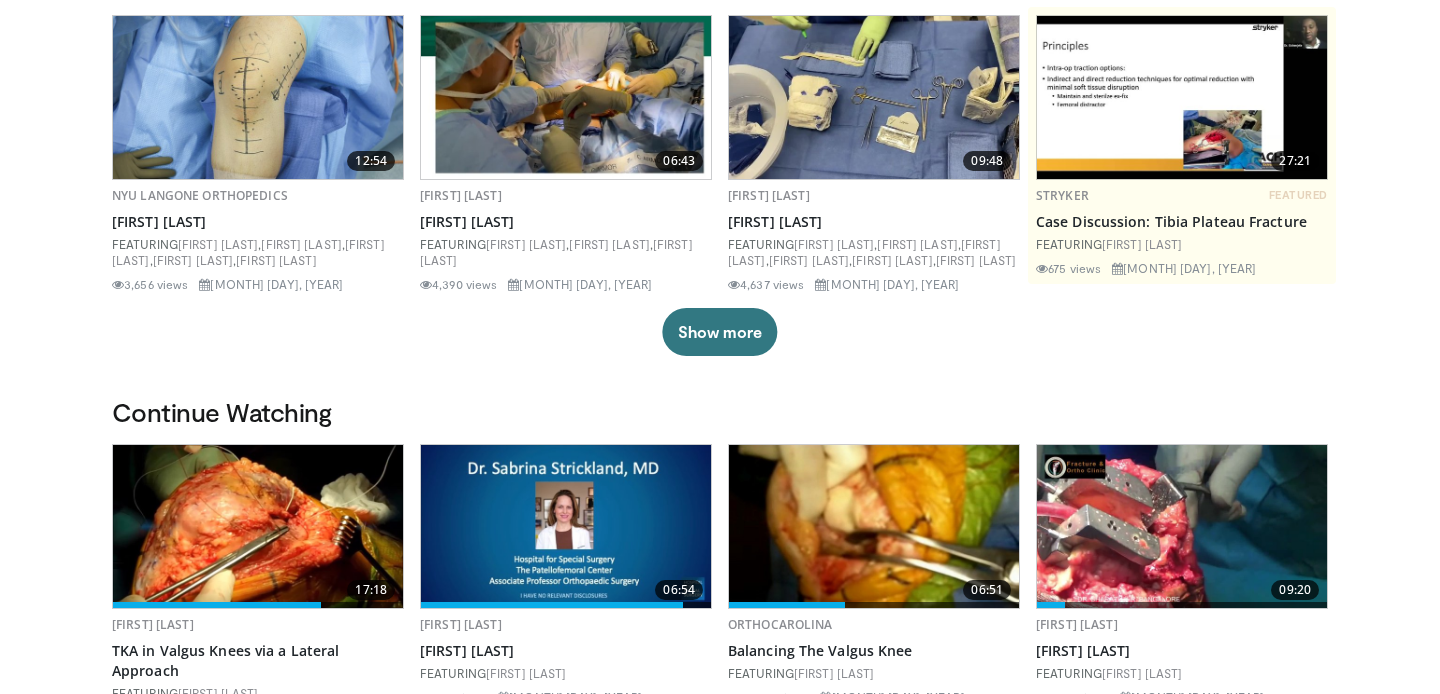 scroll, scrollTop: 339, scrollLeft: 0, axis: vertical 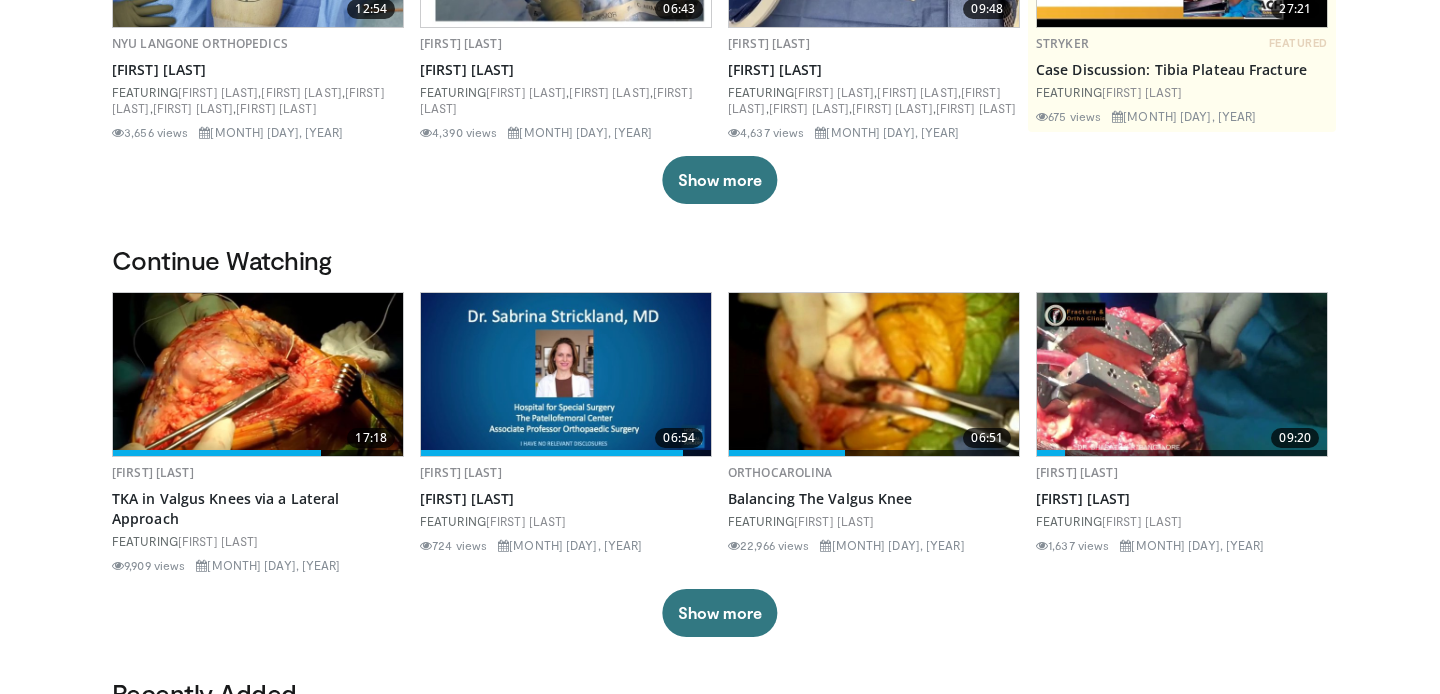 click at bounding box center (258, 374) 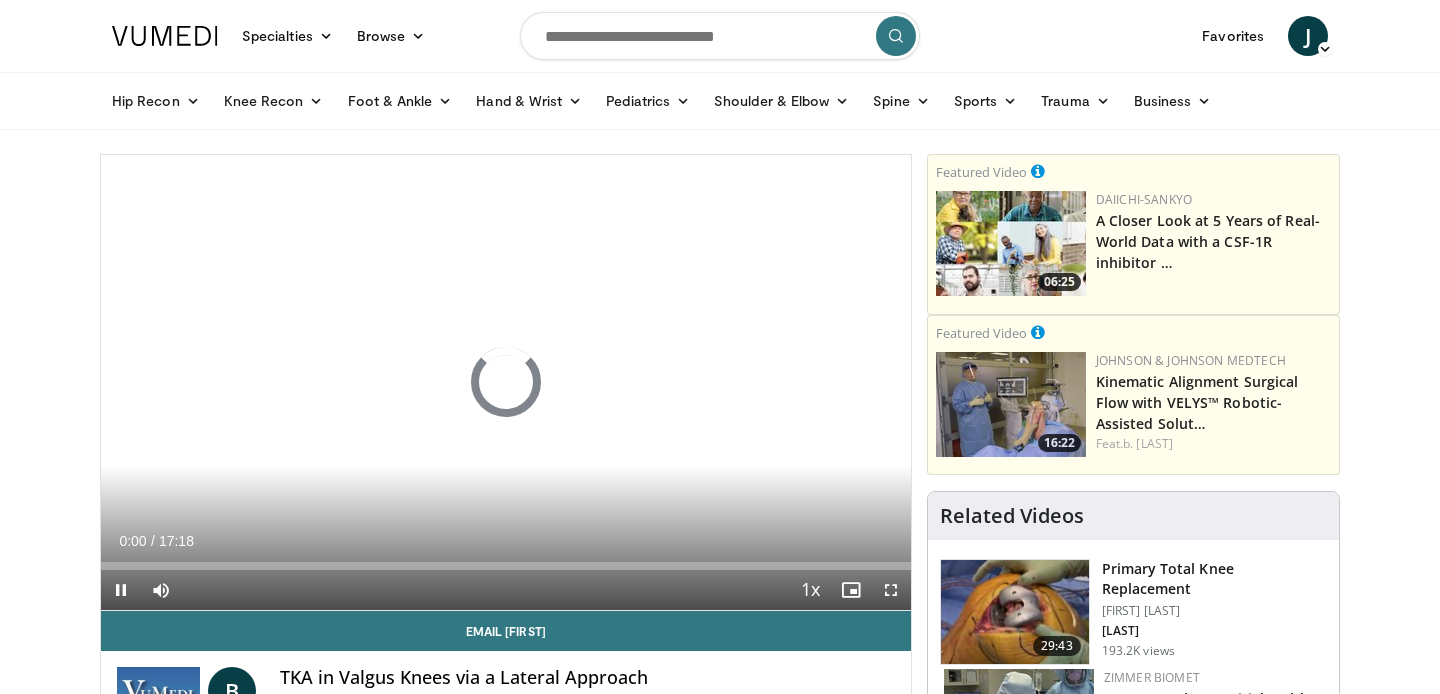 scroll, scrollTop: 0, scrollLeft: 0, axis: both 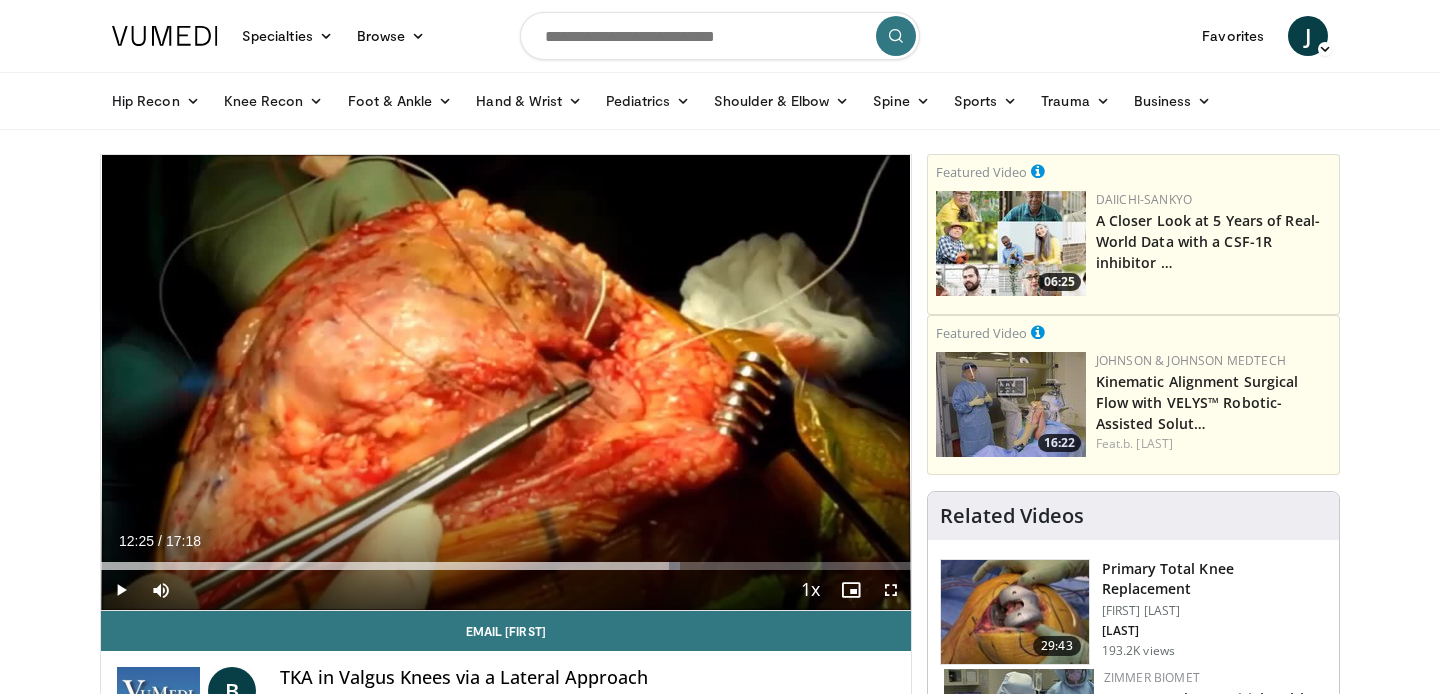 click at bounding box center (121, 590) 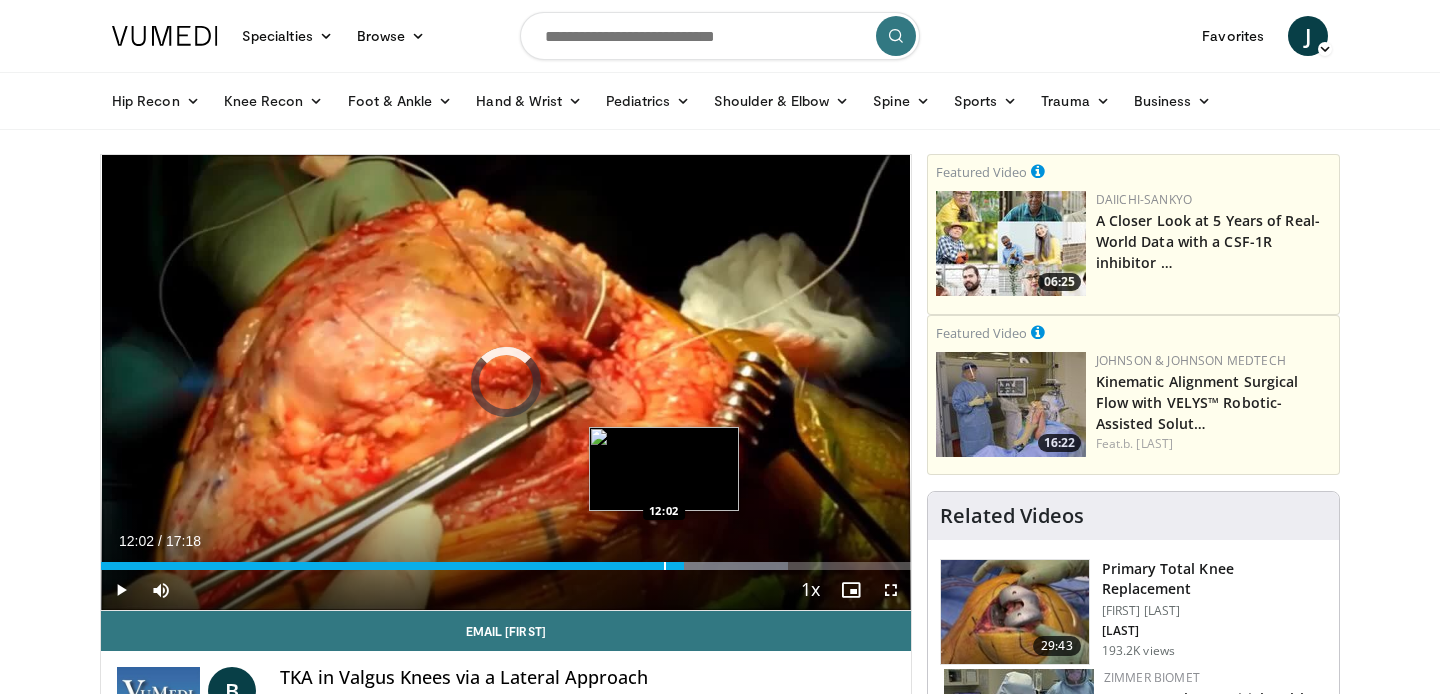 click at bounding box center [665, 566] 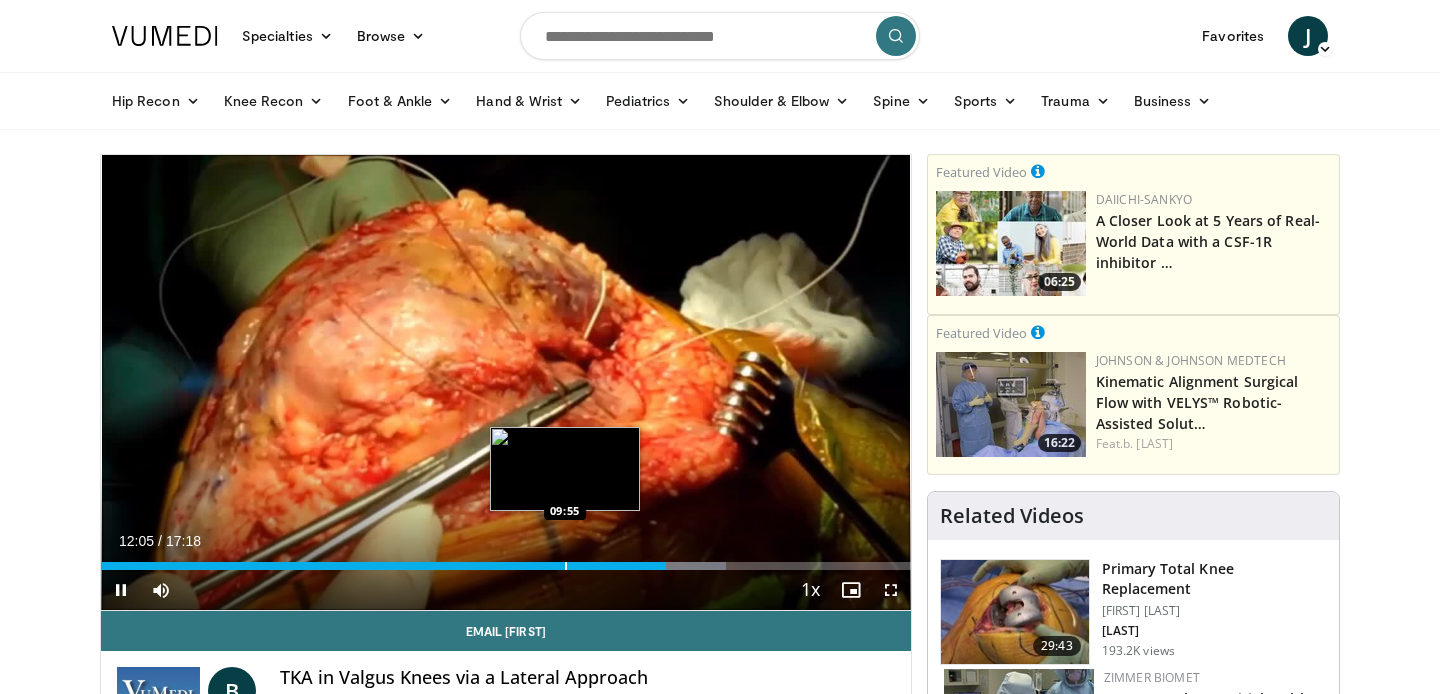 click at bounding box center [566, 566] 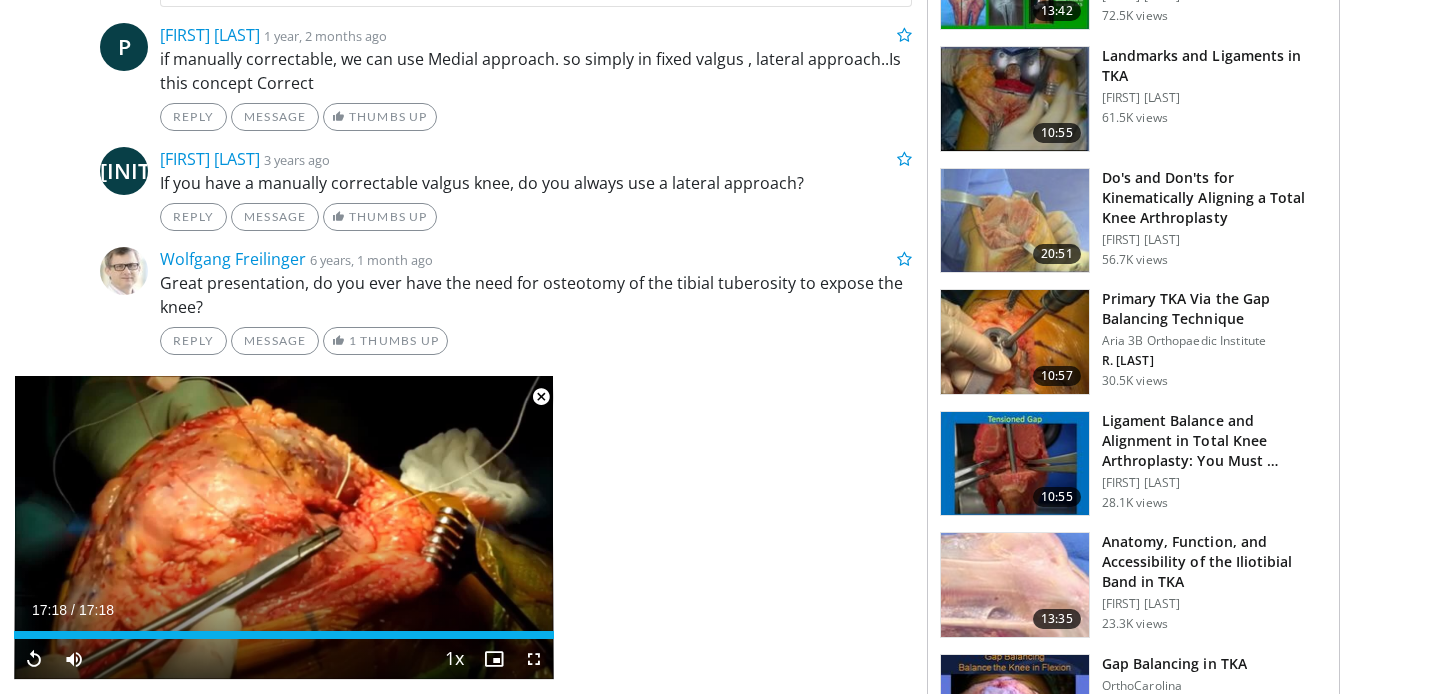 scroll, scrollTop: 998, scrollLeft: 0, axis: vertical 